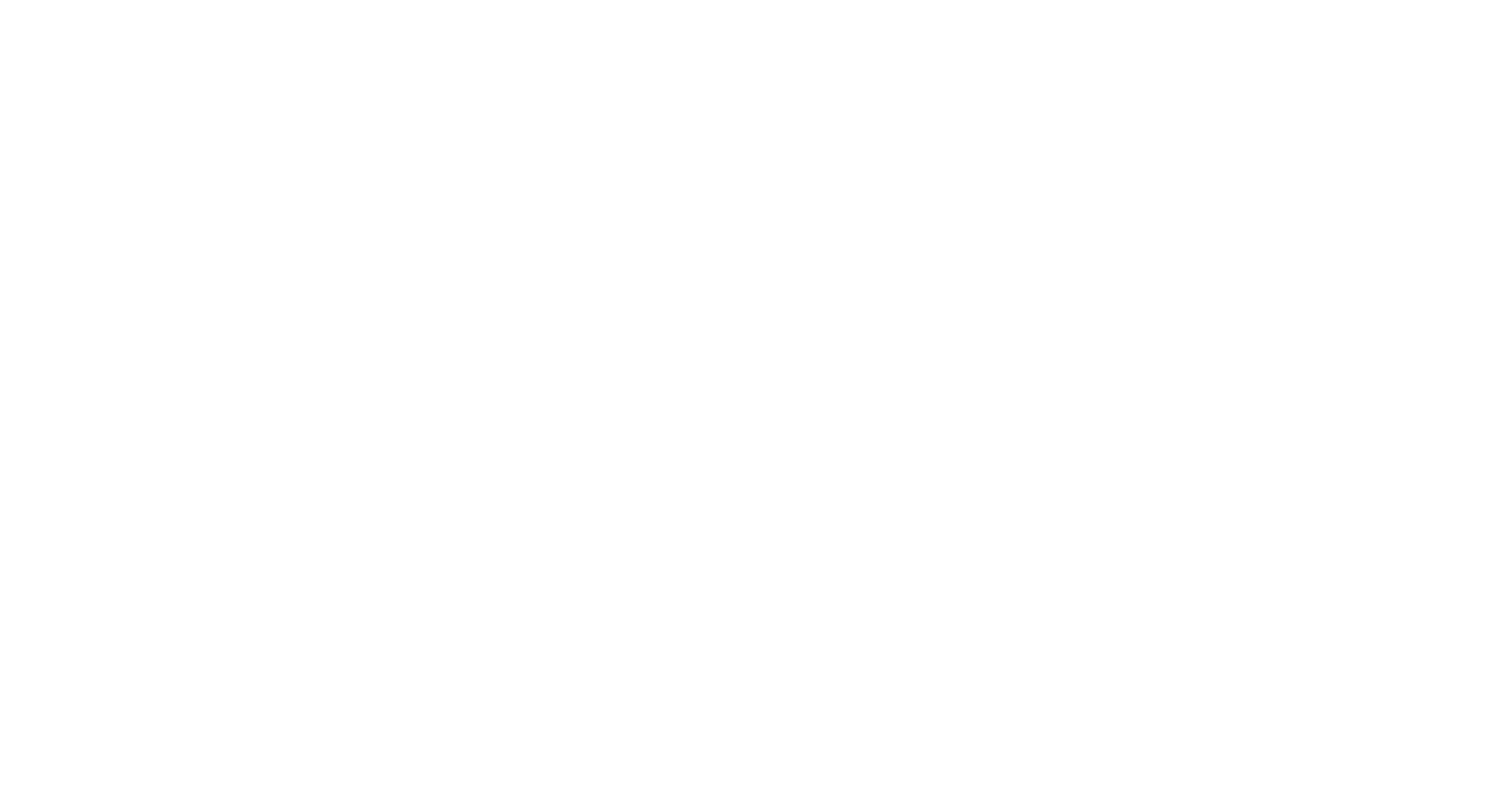 scroll, scrollTop: 0, scrollLeft: 0, axis: both 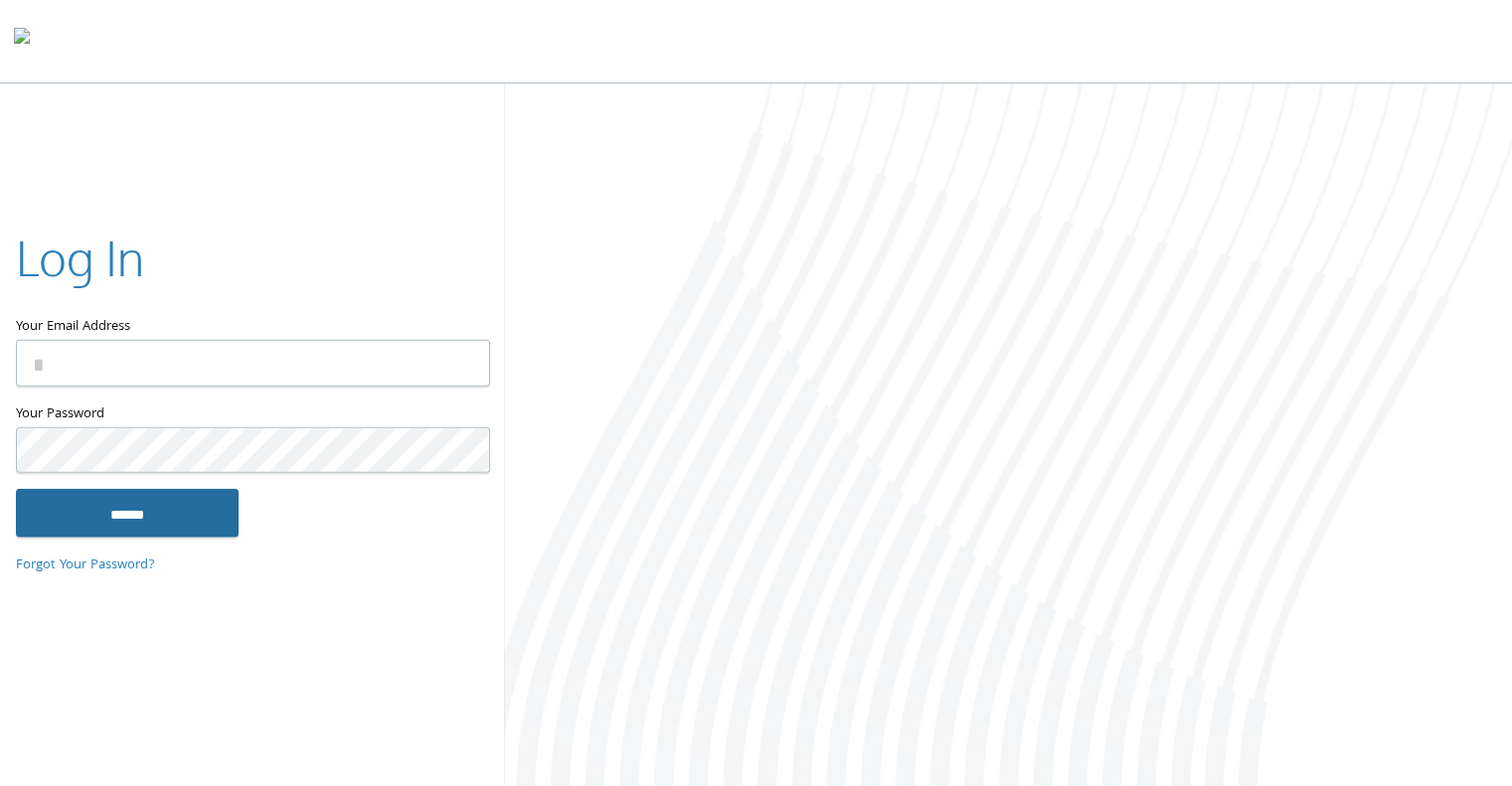 type on "**********" 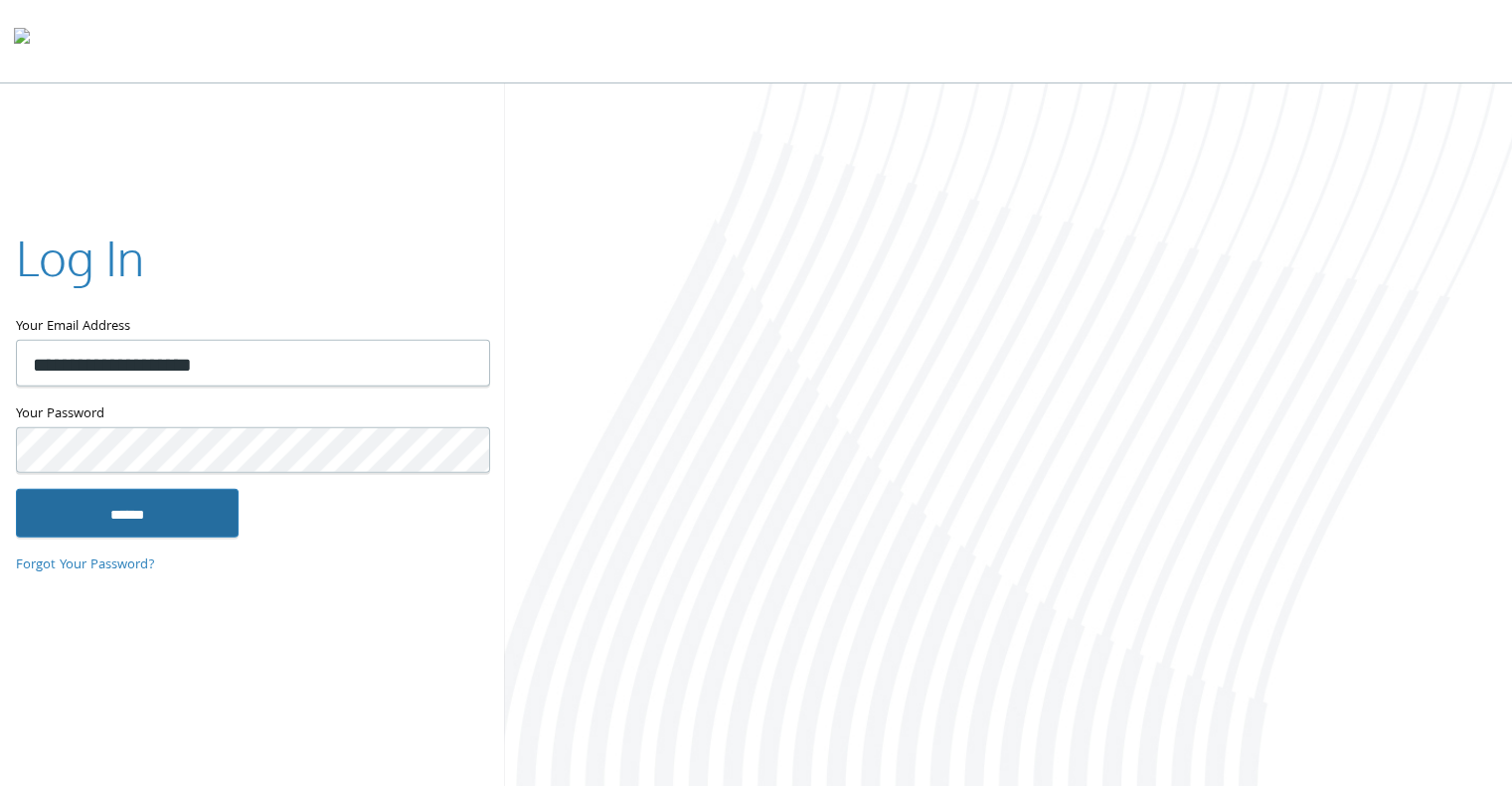 click on "******" at bounding box center [127, 513] 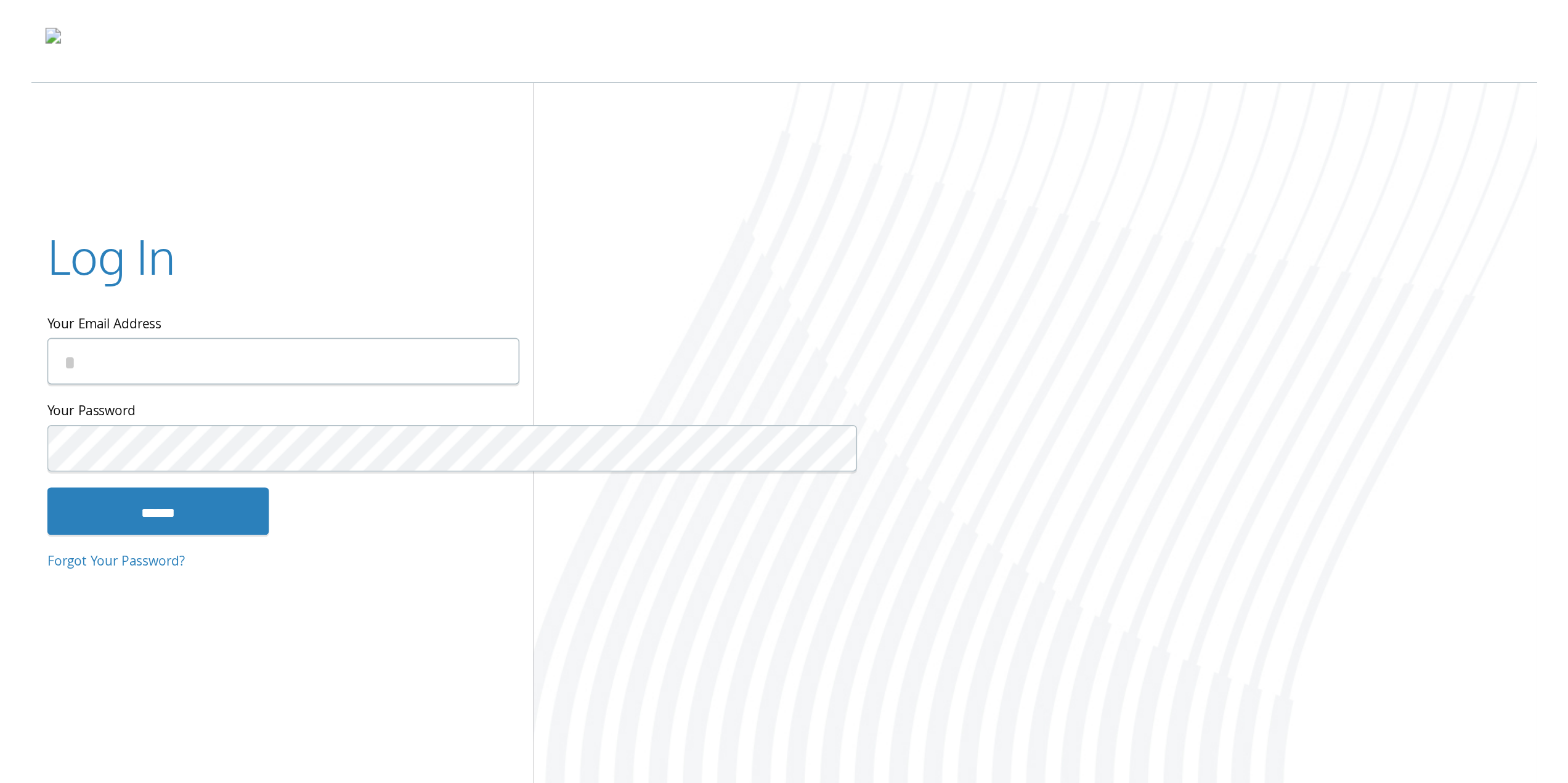 scroll, scrollTop: 0, scrollLeft: 0, axis: both 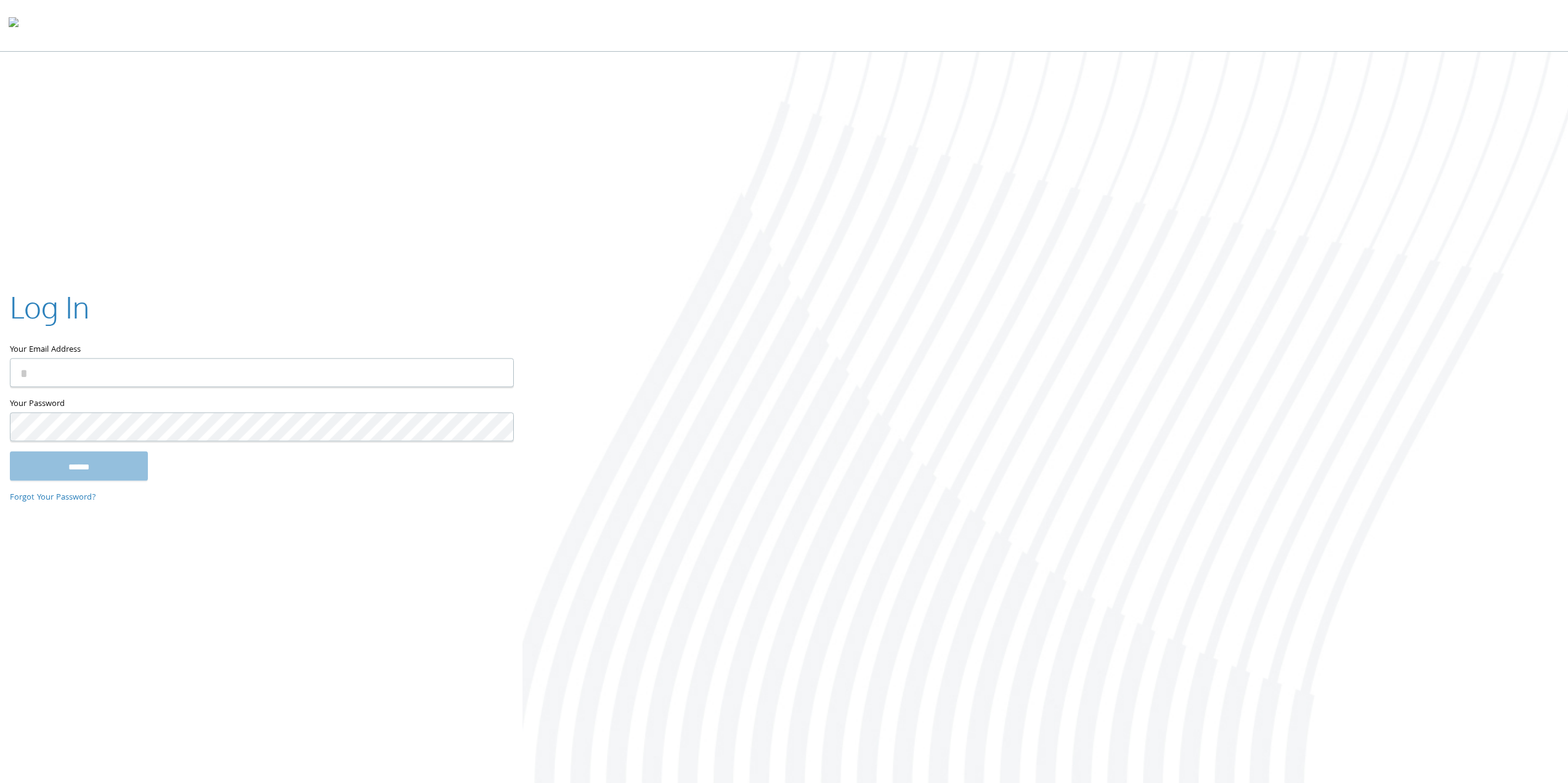 type on "**********" 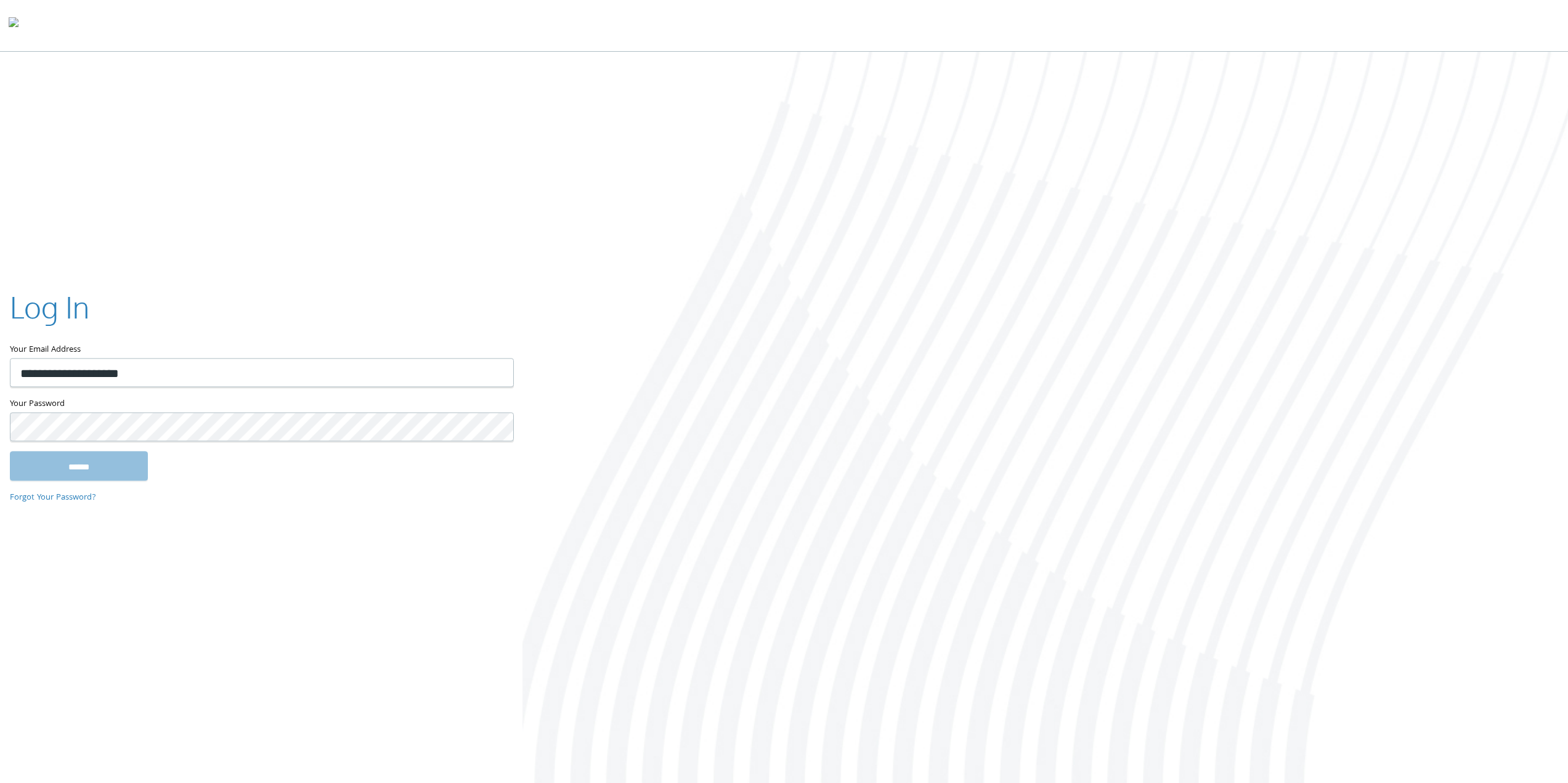 click on "******" at bounding box center [79, 466] 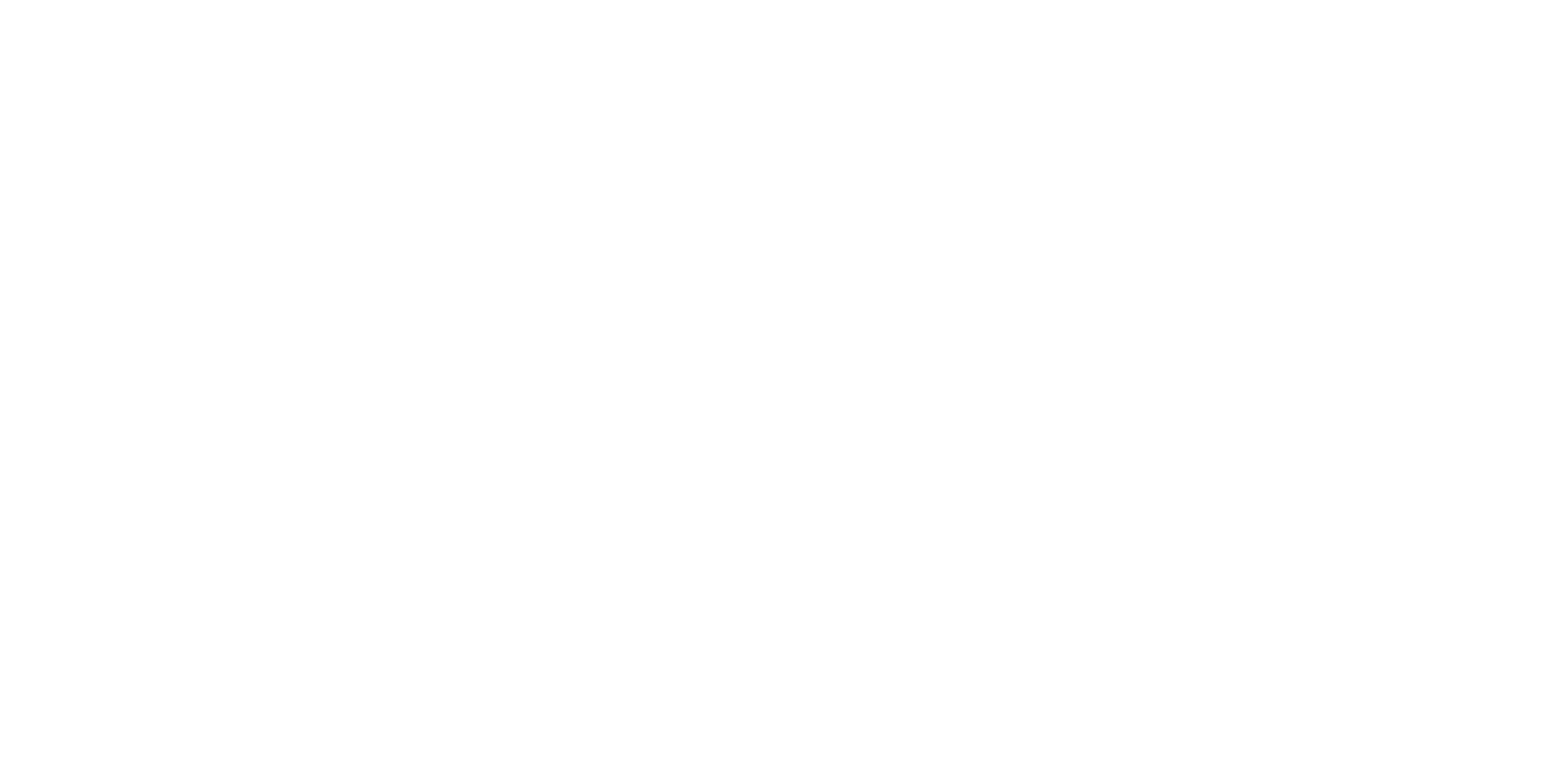 scroll, scrollTop: 0, scrollLeft: 0, axis: both 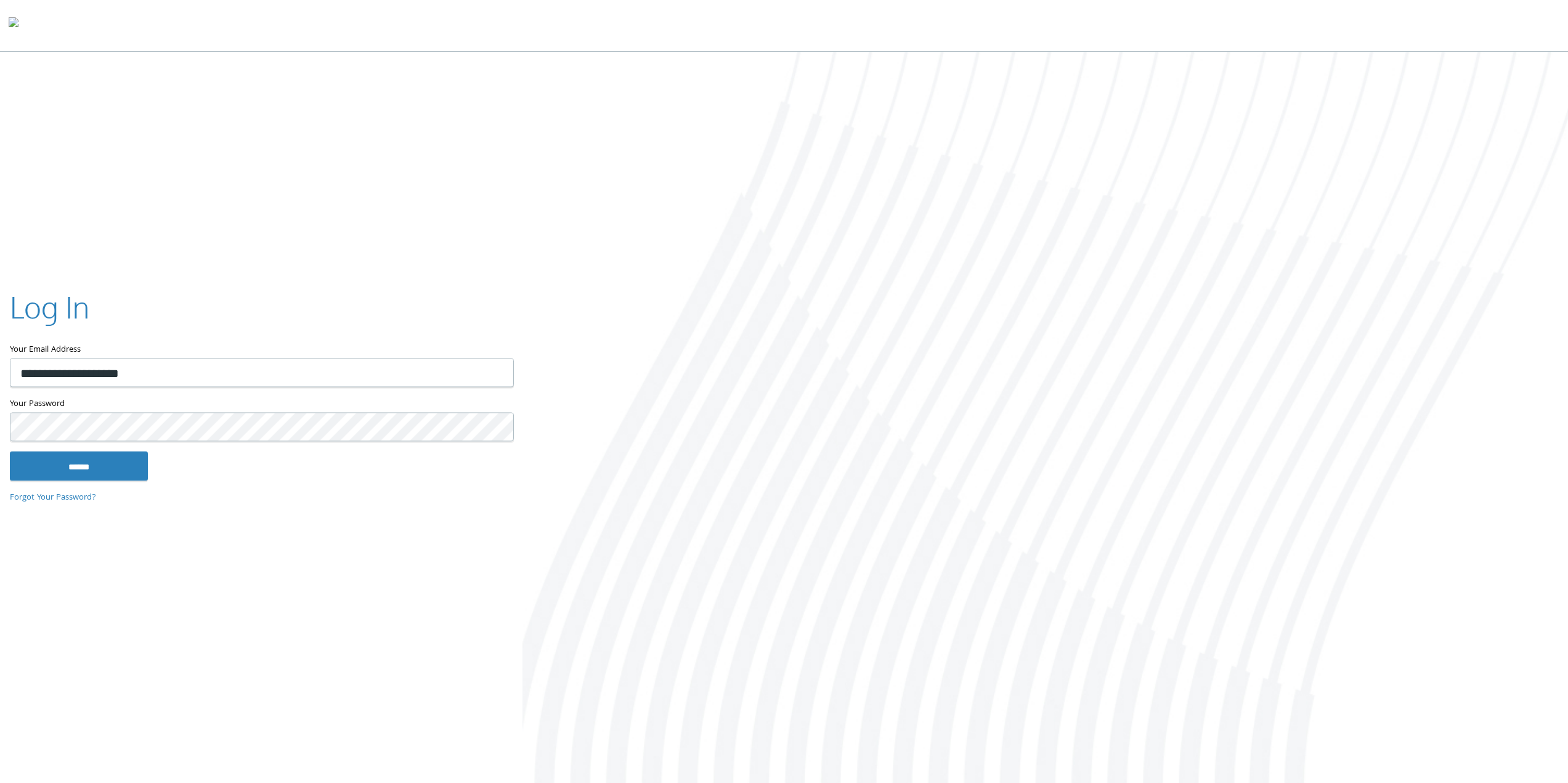 drag, startPoint x: 42, startPoint y: 374, endPoint x: 49, endPoint y: 373, distance: 7.07107 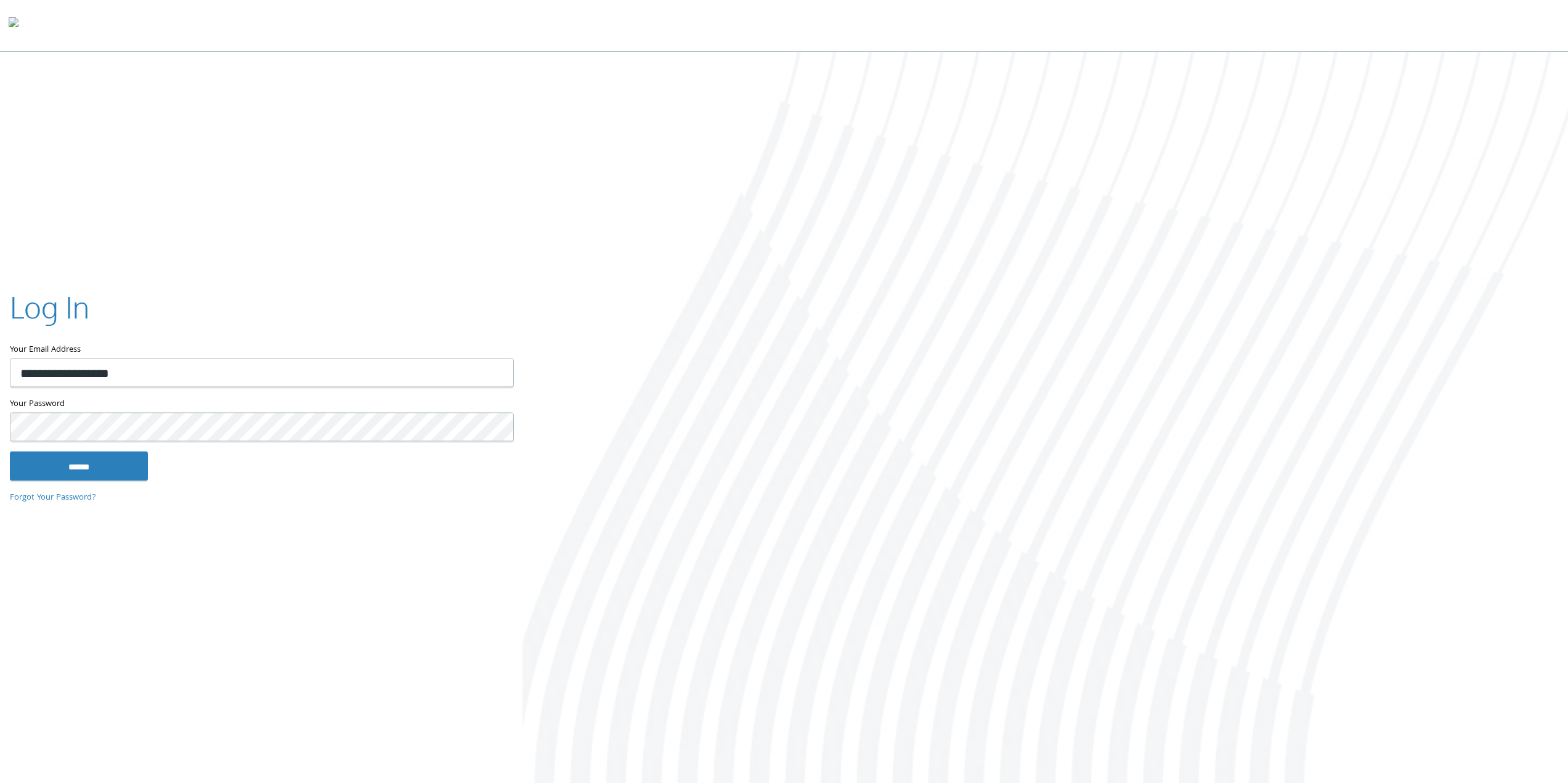 type on "**********" 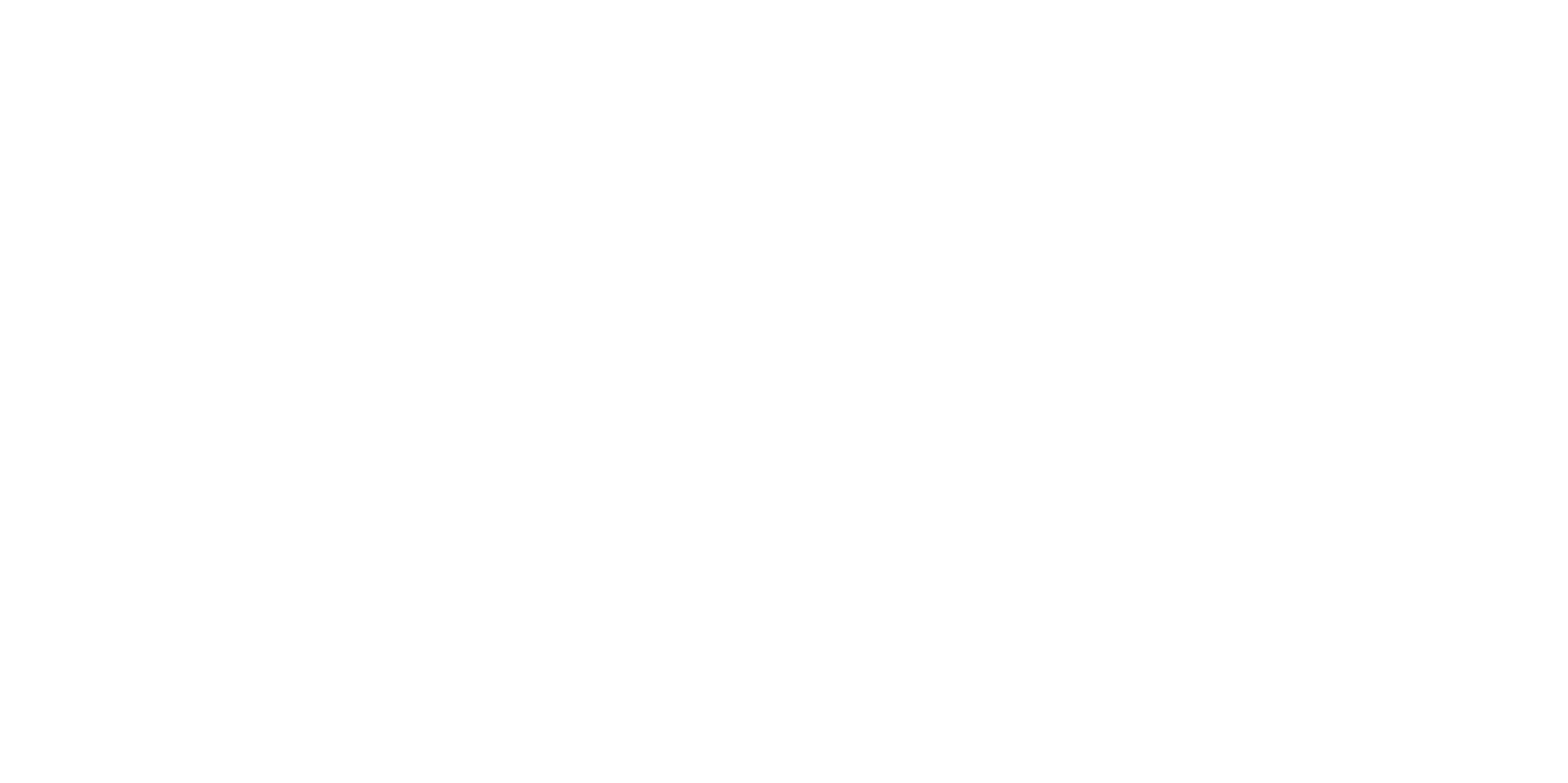 scroll, scrollTop: 0, scrollLeft: 0, axis: both 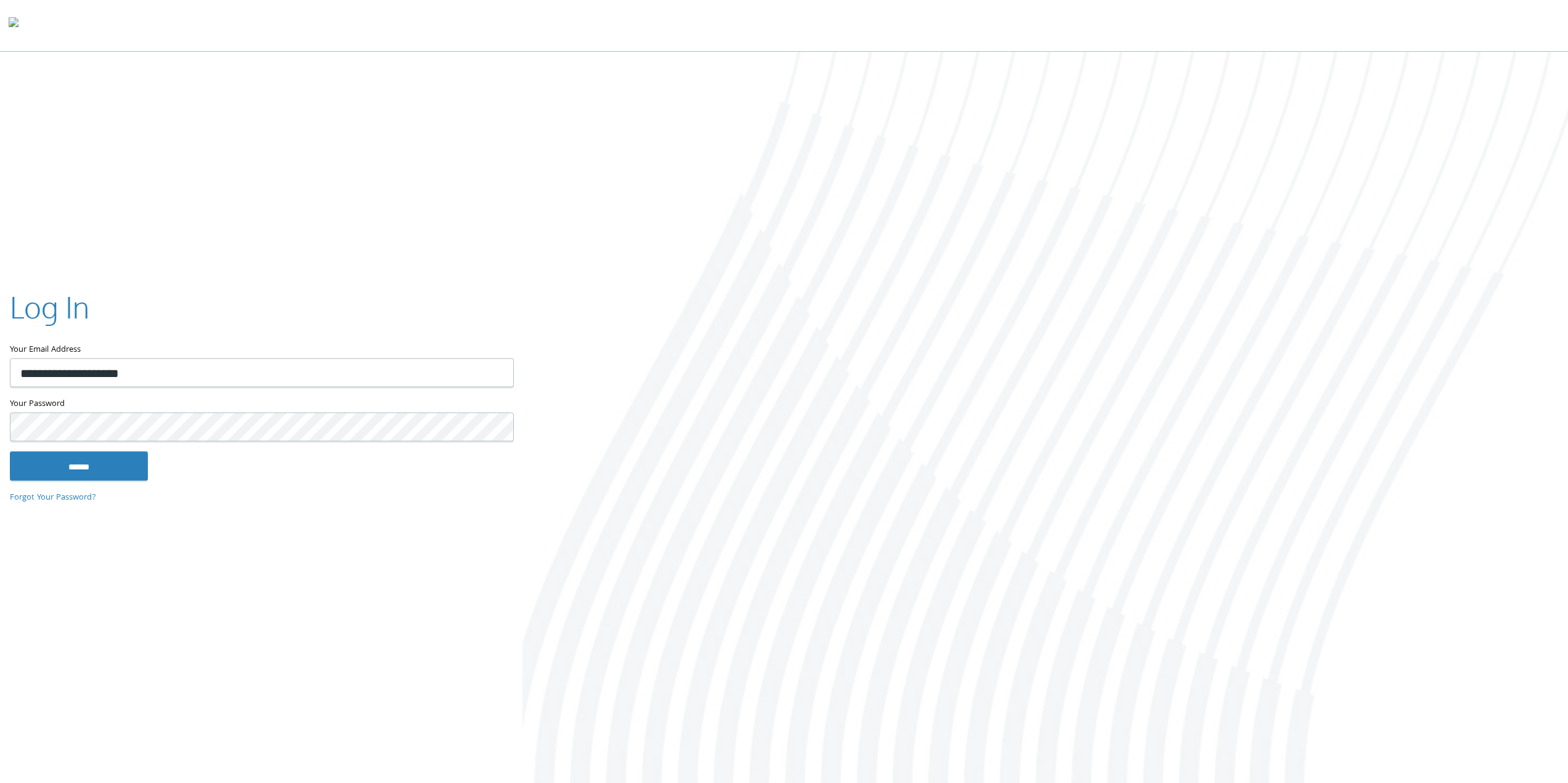 drag, startPoint x: 68, startPoint y: 370, endPoint x: 70, endPoint y: 376, distance: 6.324555 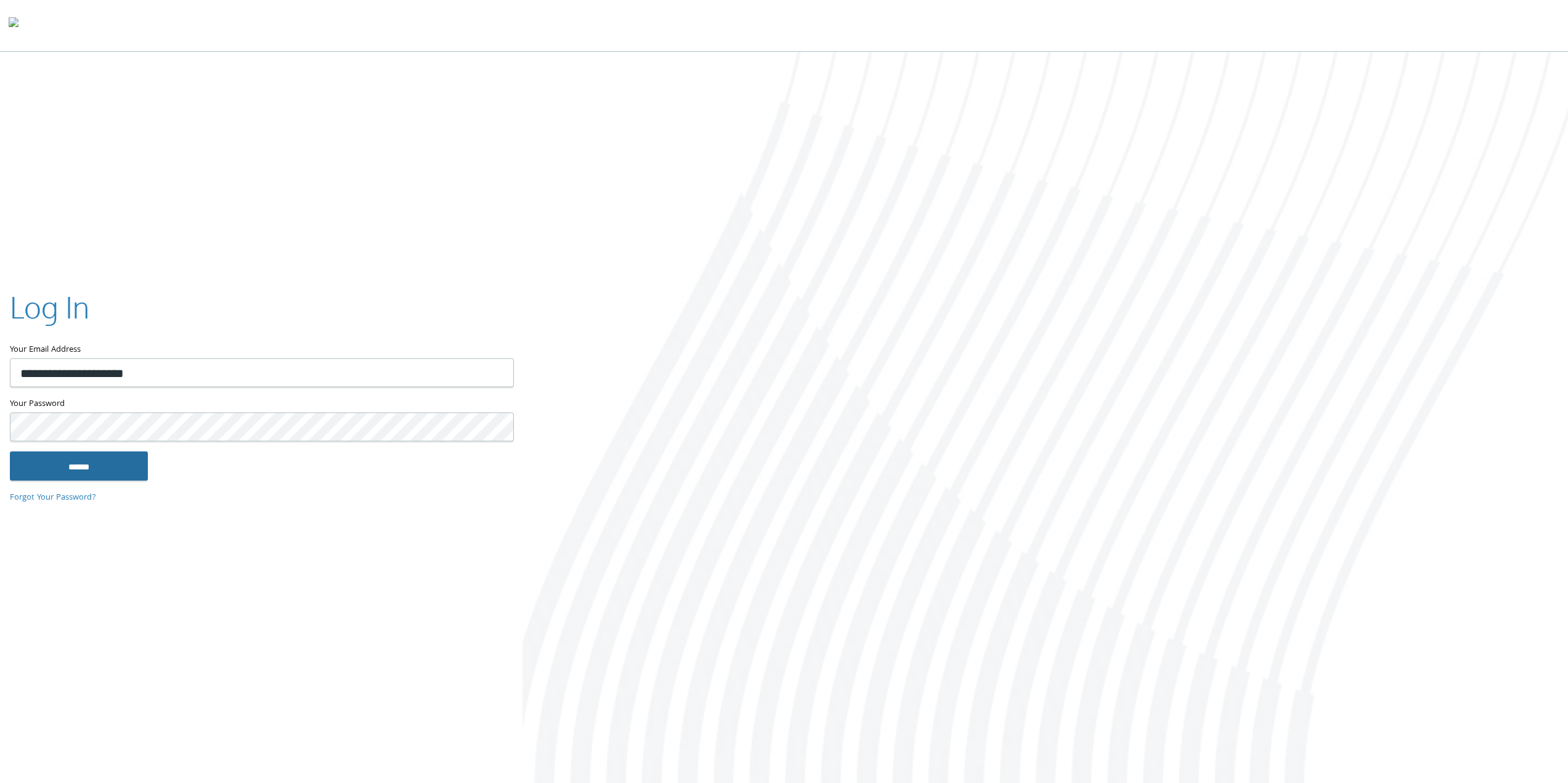 type on "**********" 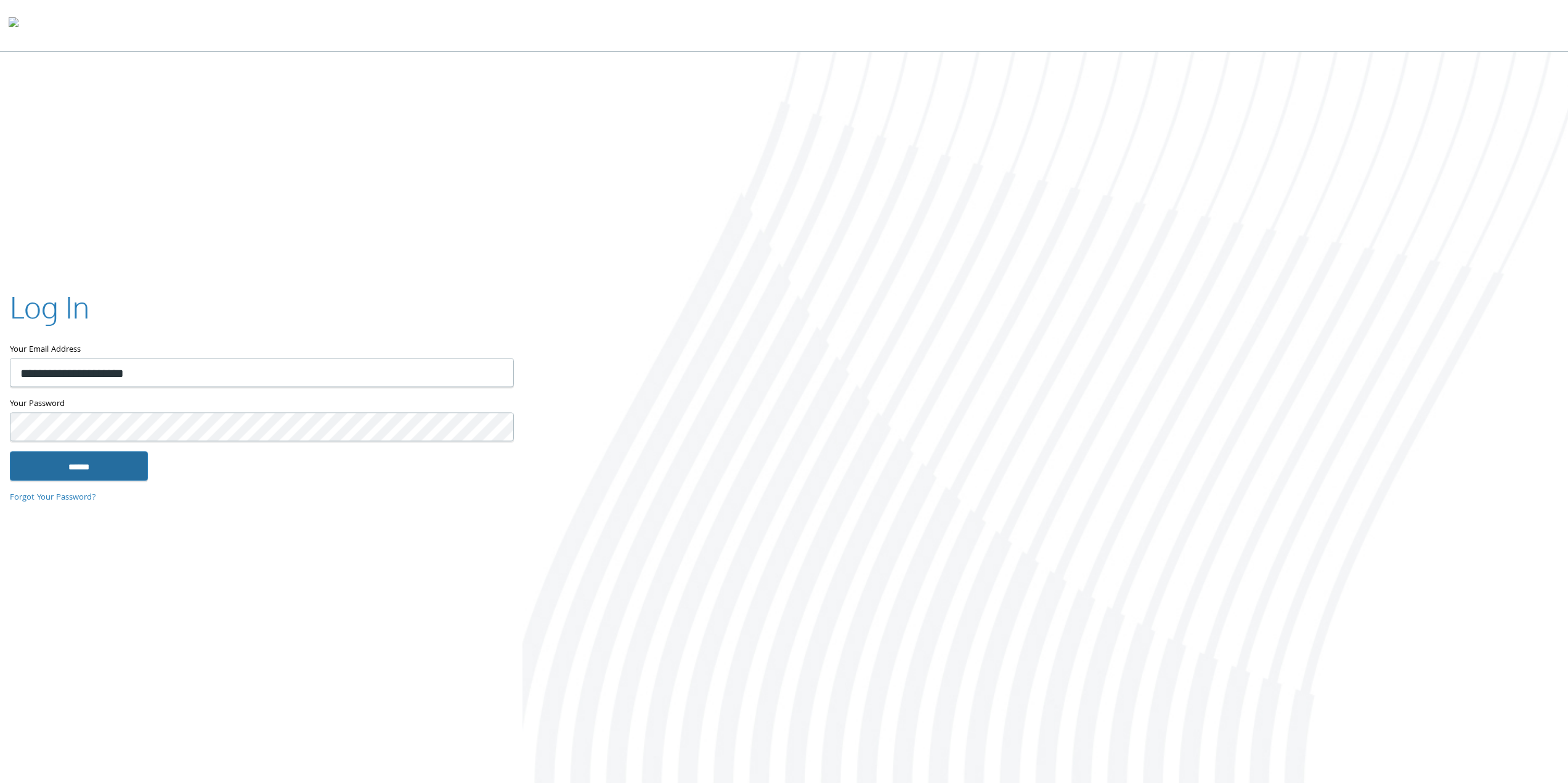 click on "******" at bounding box center [79, 466] 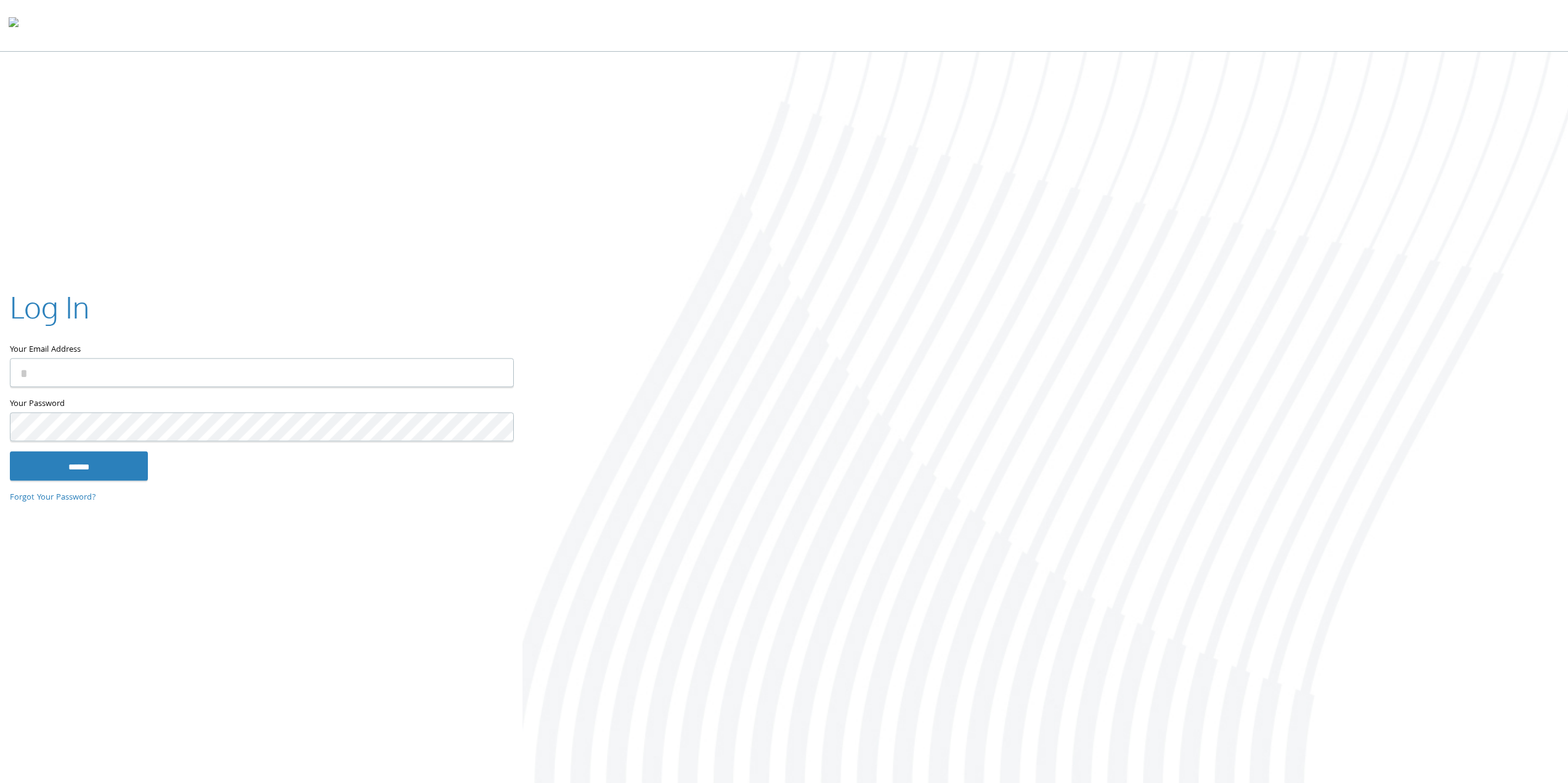 scroll, scrollTop: 0, scrollLeft: 0, axis: both 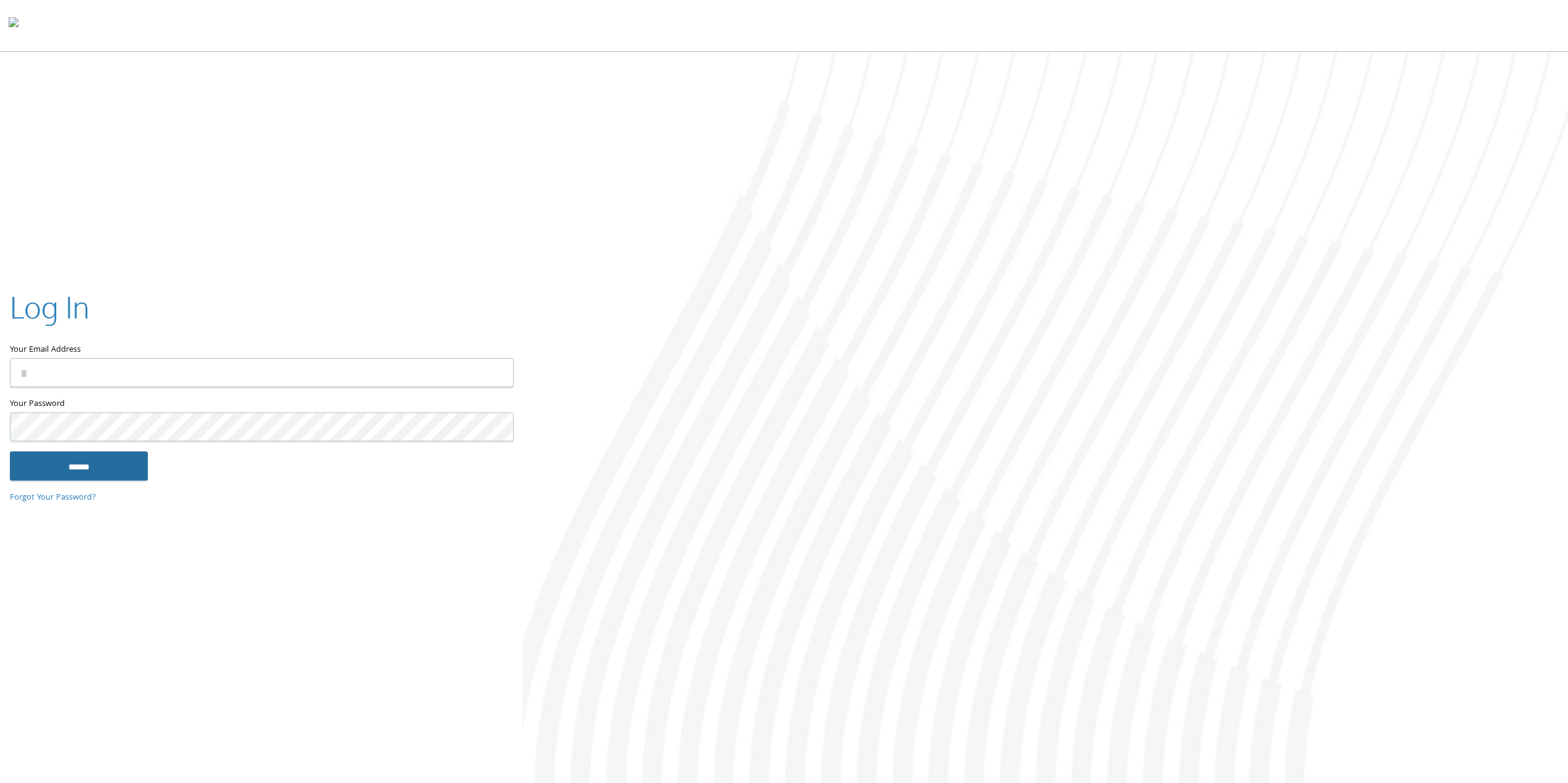 type on "**********" 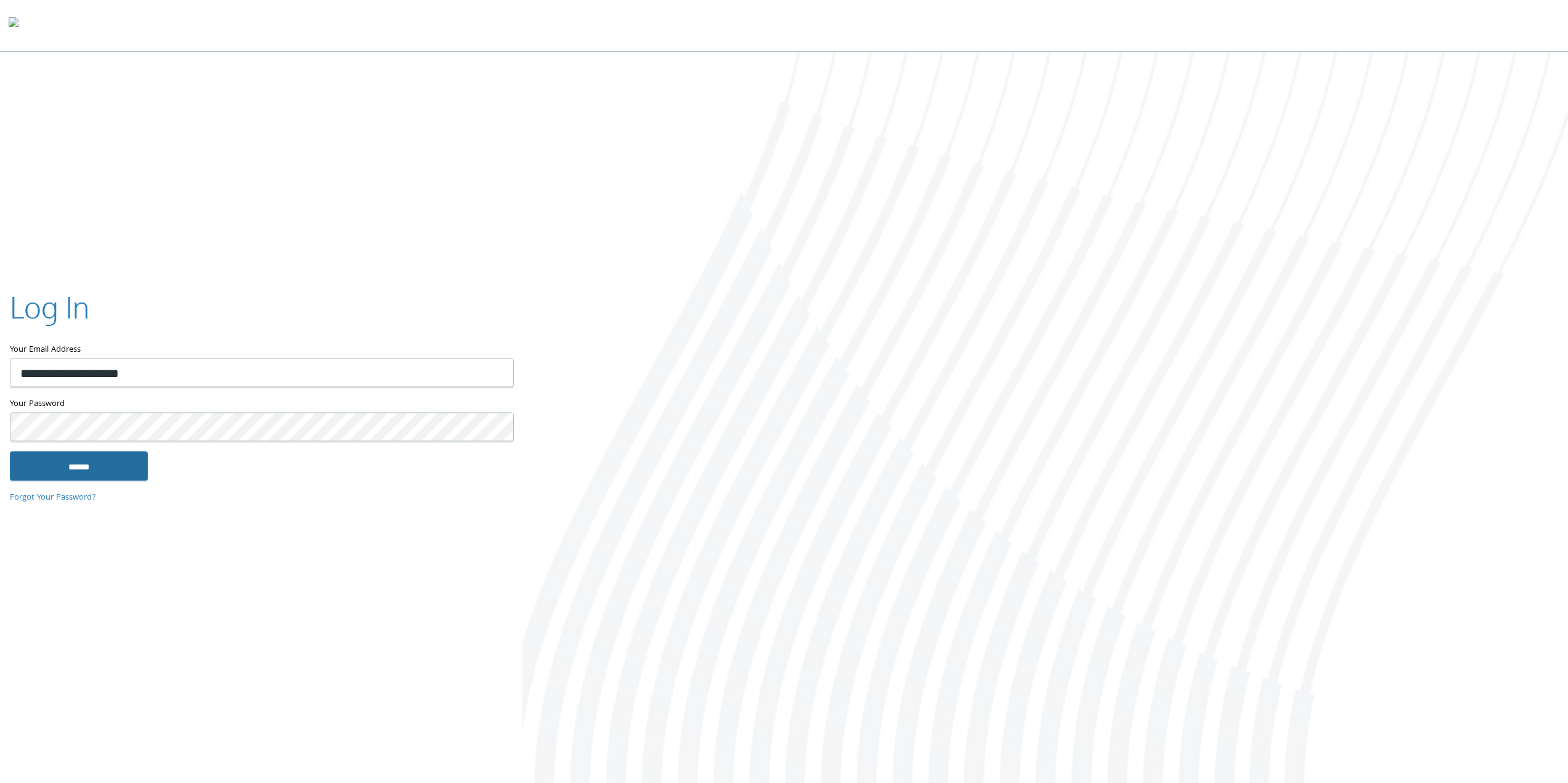 click on "******" at bounding box center [79, 466] 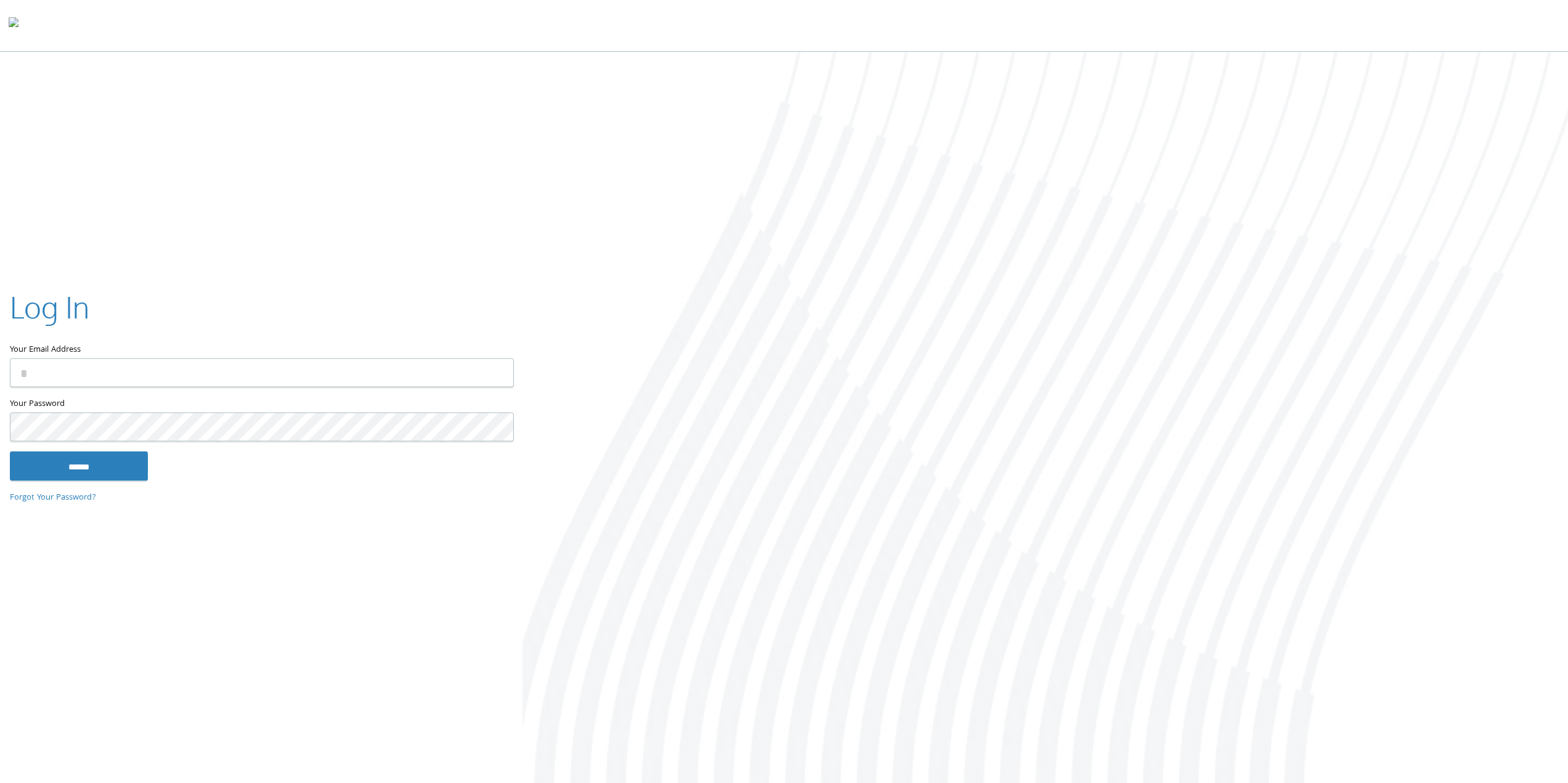 scroll, scrollTop: 0, scrollLeft: 0, axis: both 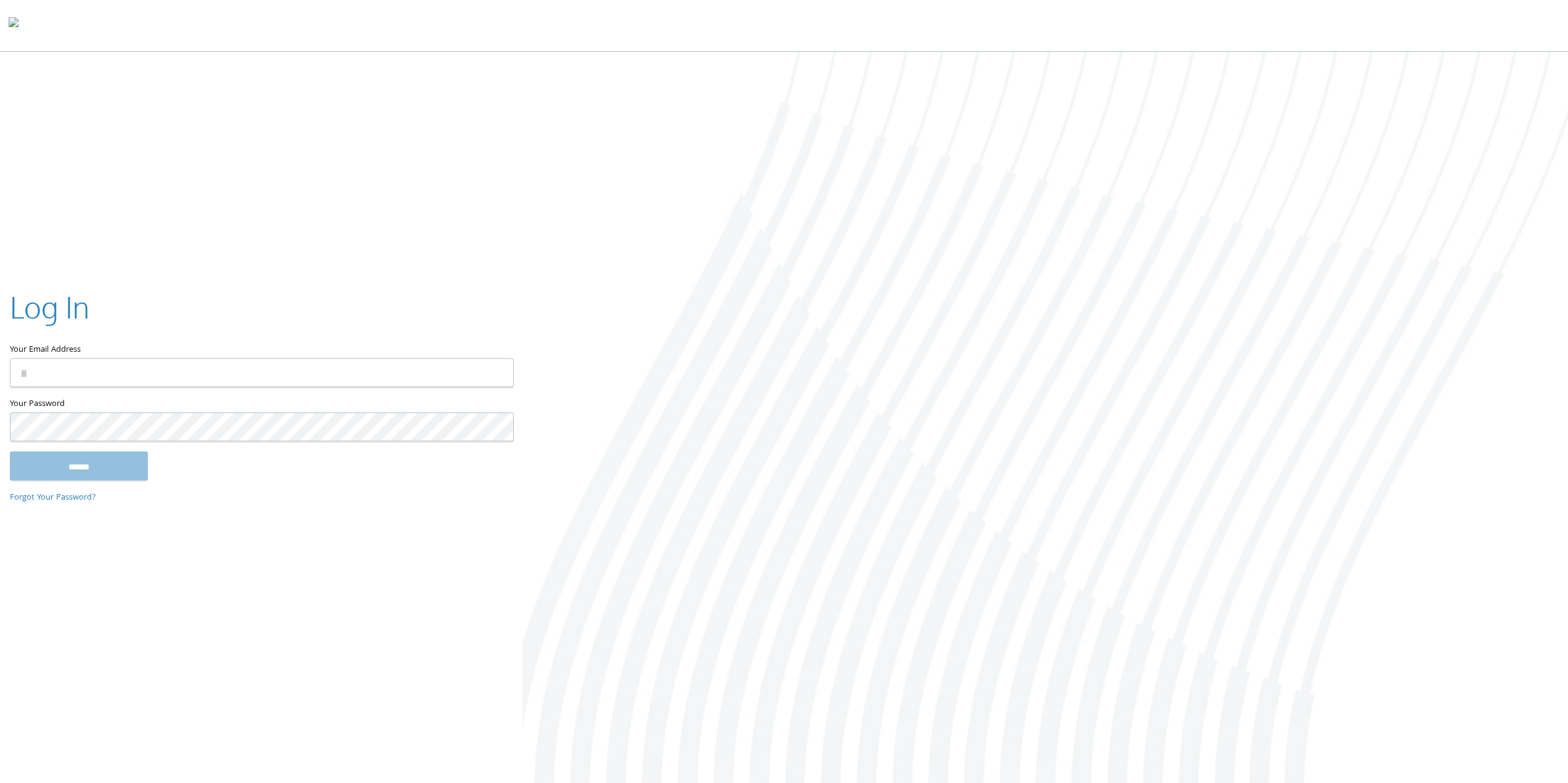 type on "**********" 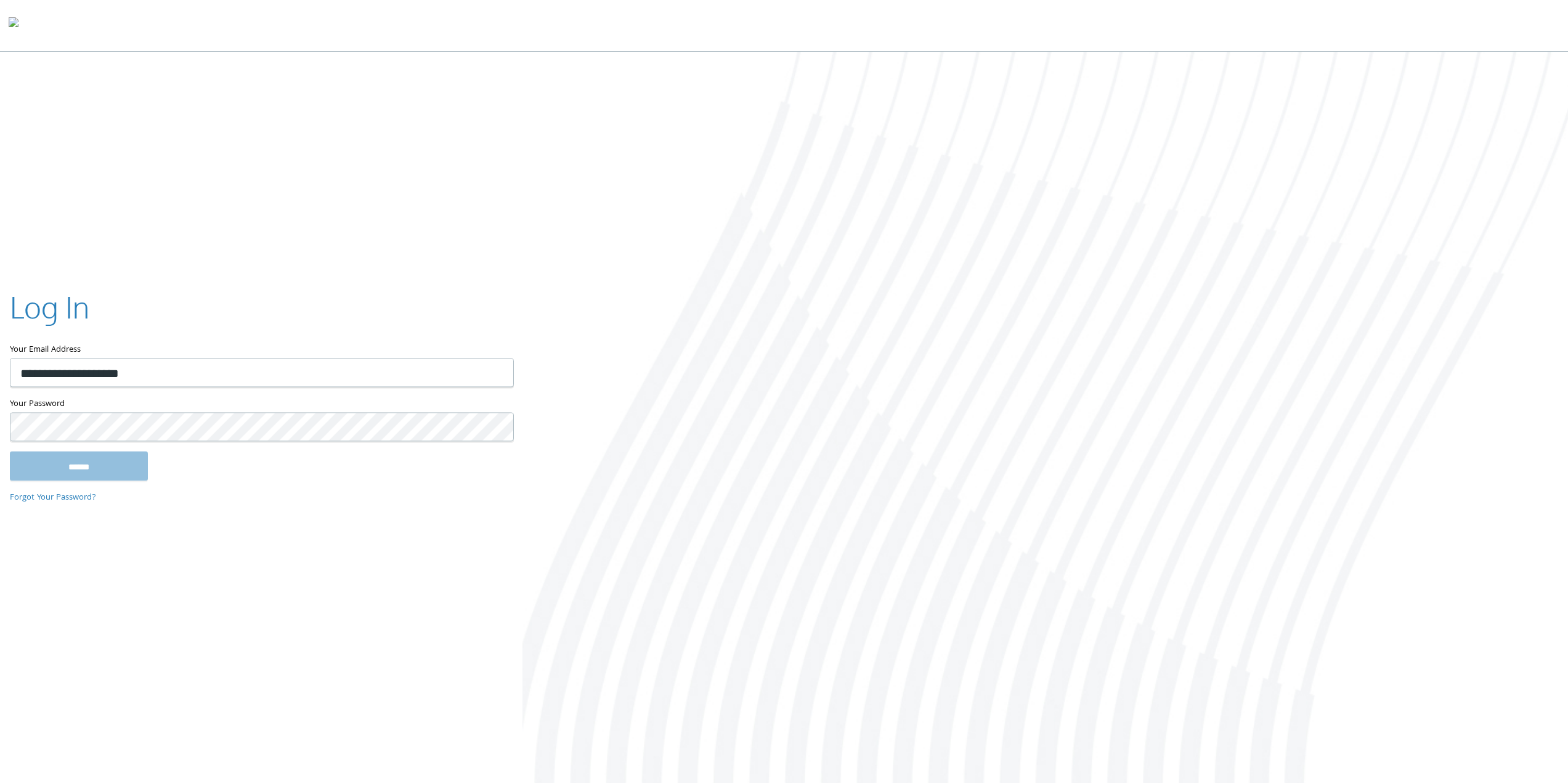 click on "**********" at bounding box center [784, 418] 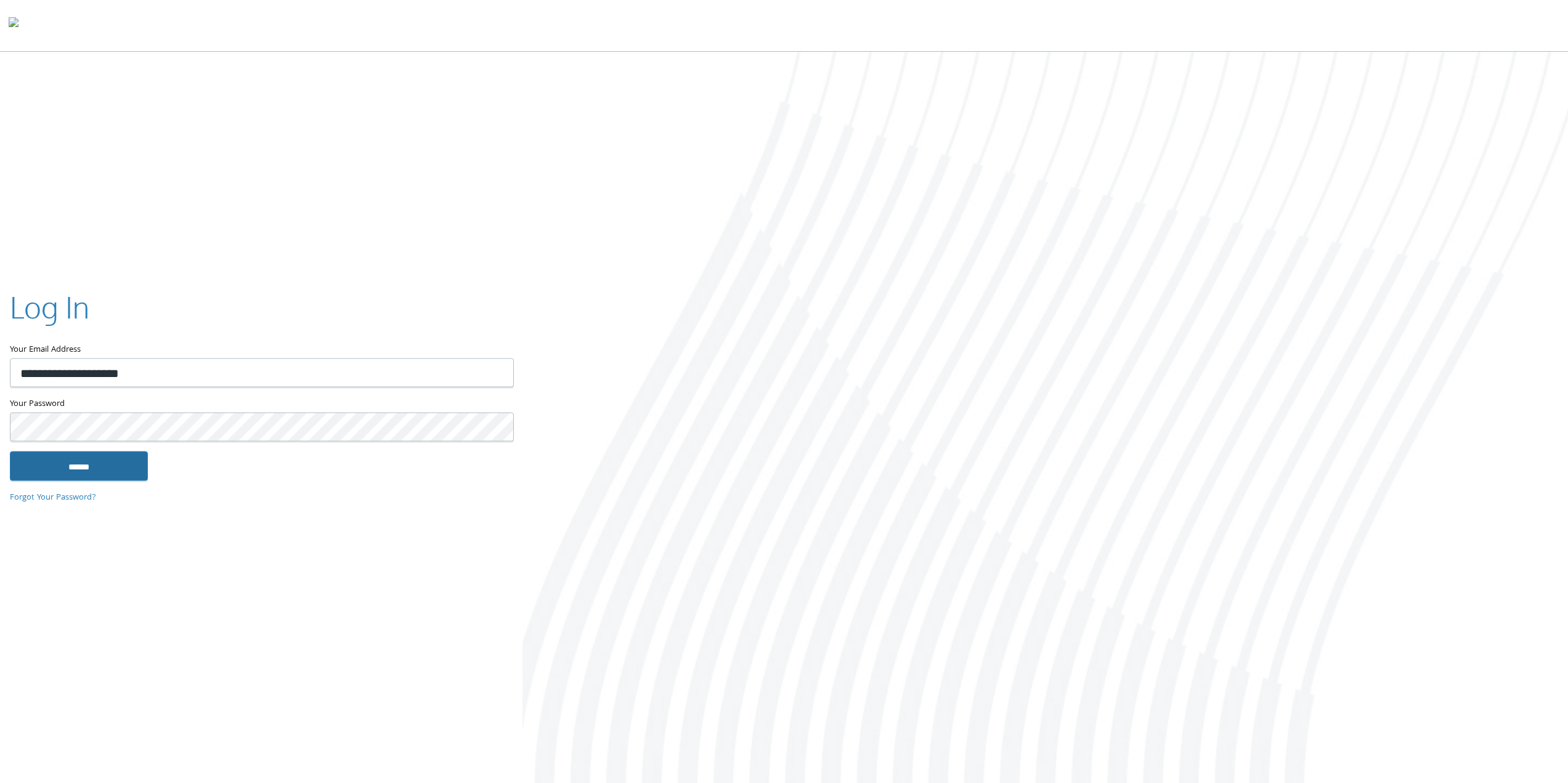 click on "******" at bounding box center [79, 466] 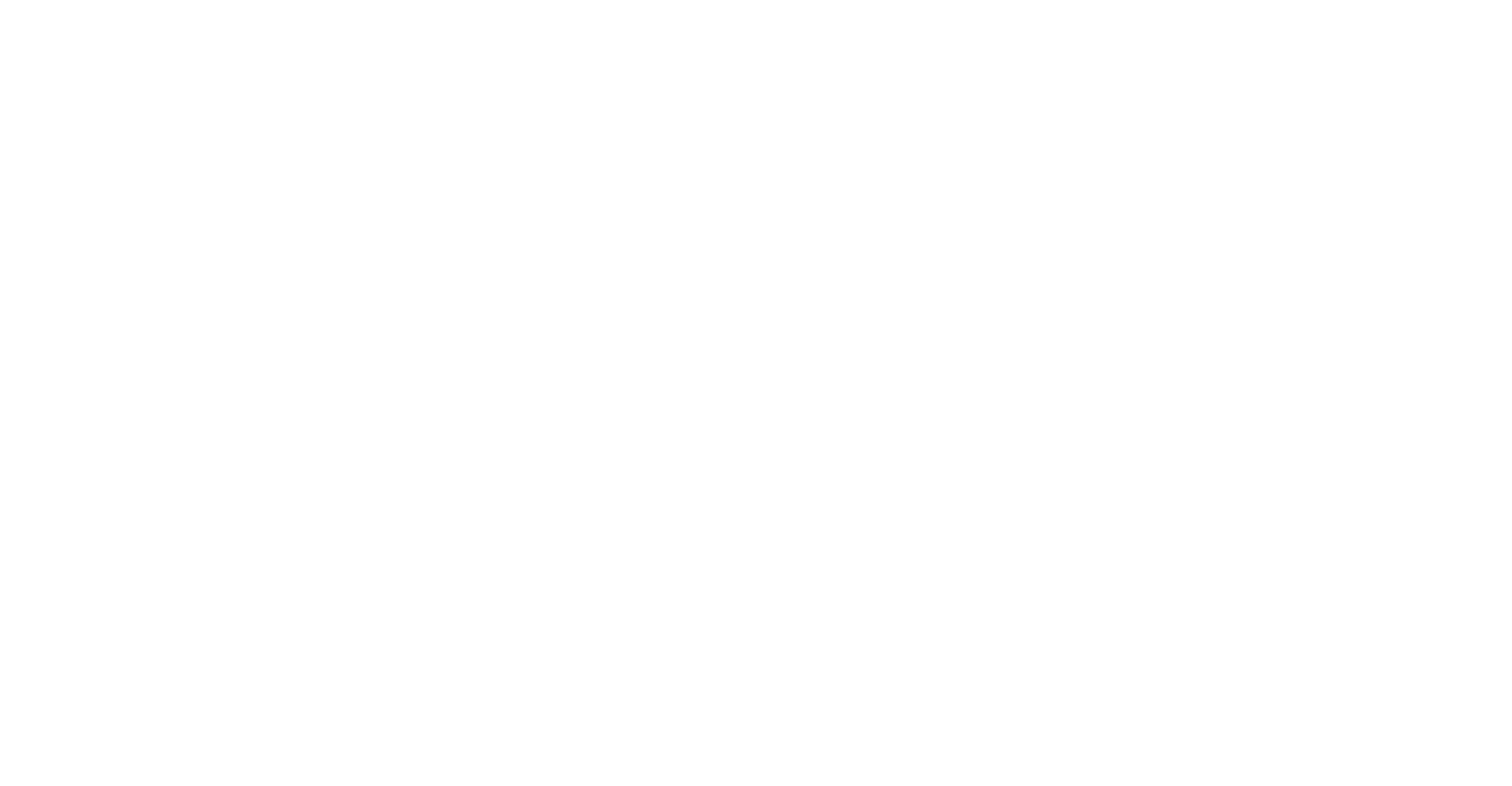 scroll, scrollTop: 0, scrollLeft: 0, axis: both 